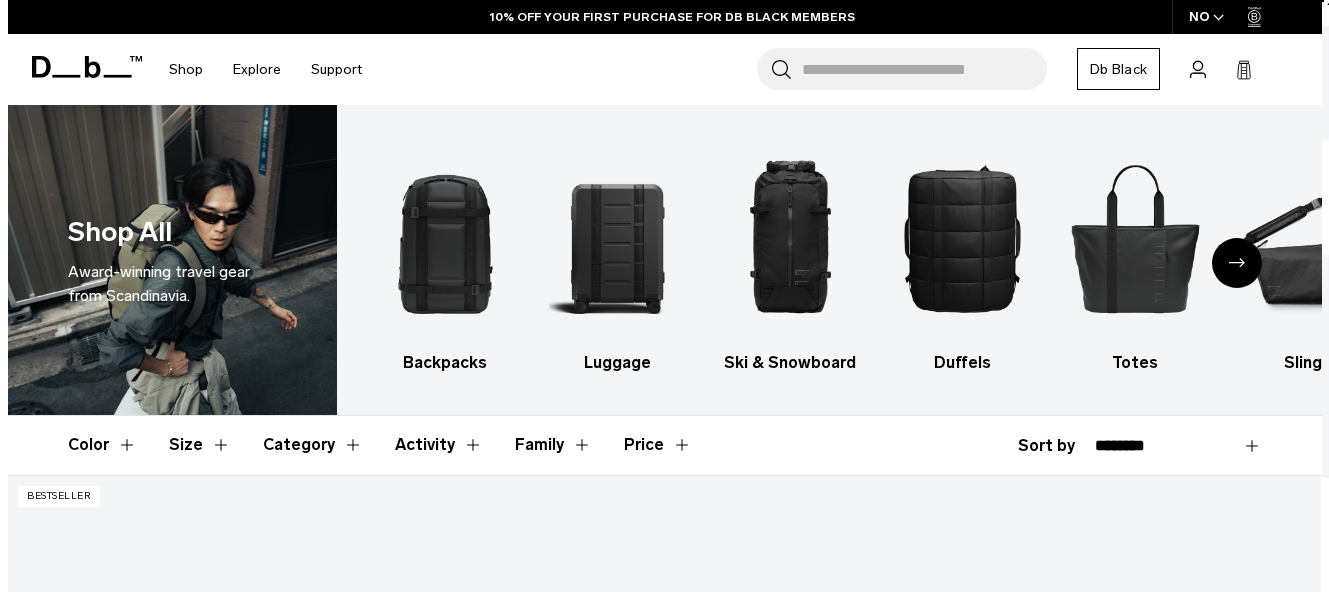 scroll, scrollTop: 0, scrollLeft: 0, axis: both 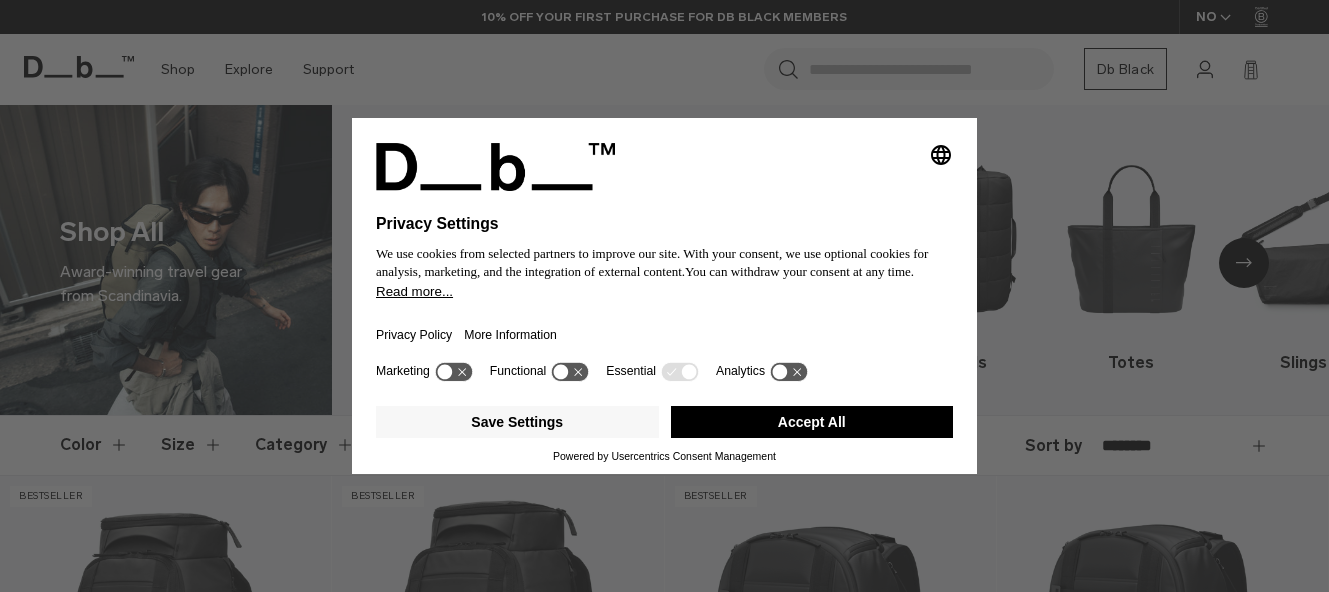 click on "Save Settings Accept All" at bounding box center (664, 424) 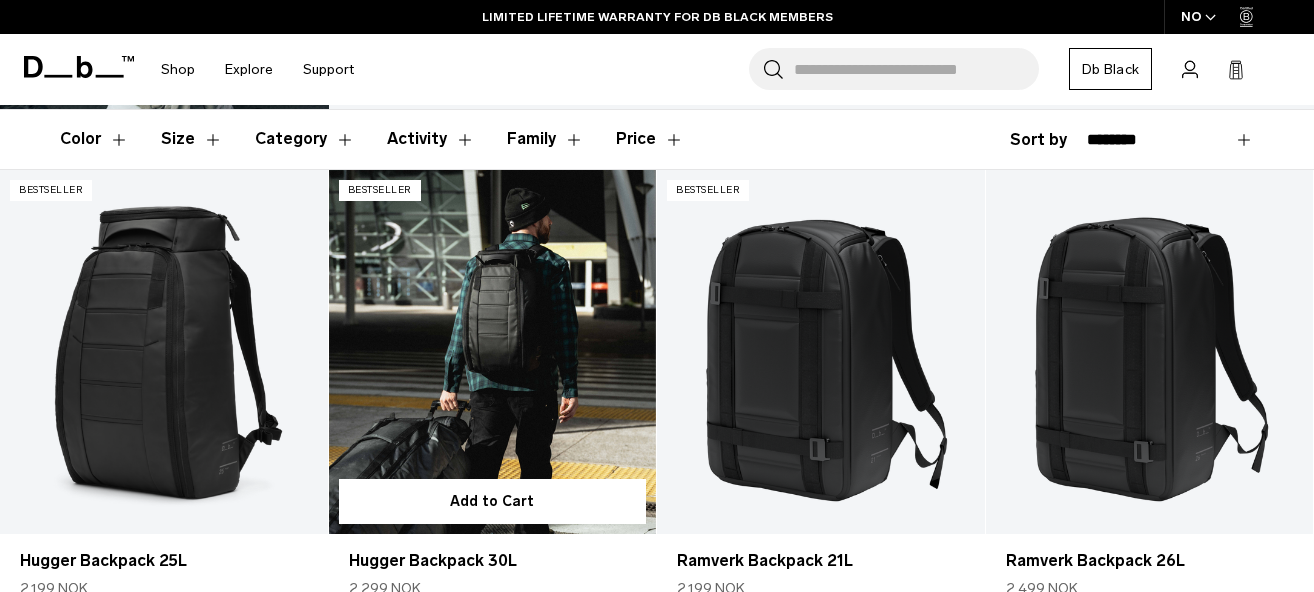 scroll, scrollTop: 300, scrollLeft: 0, axis: vertical 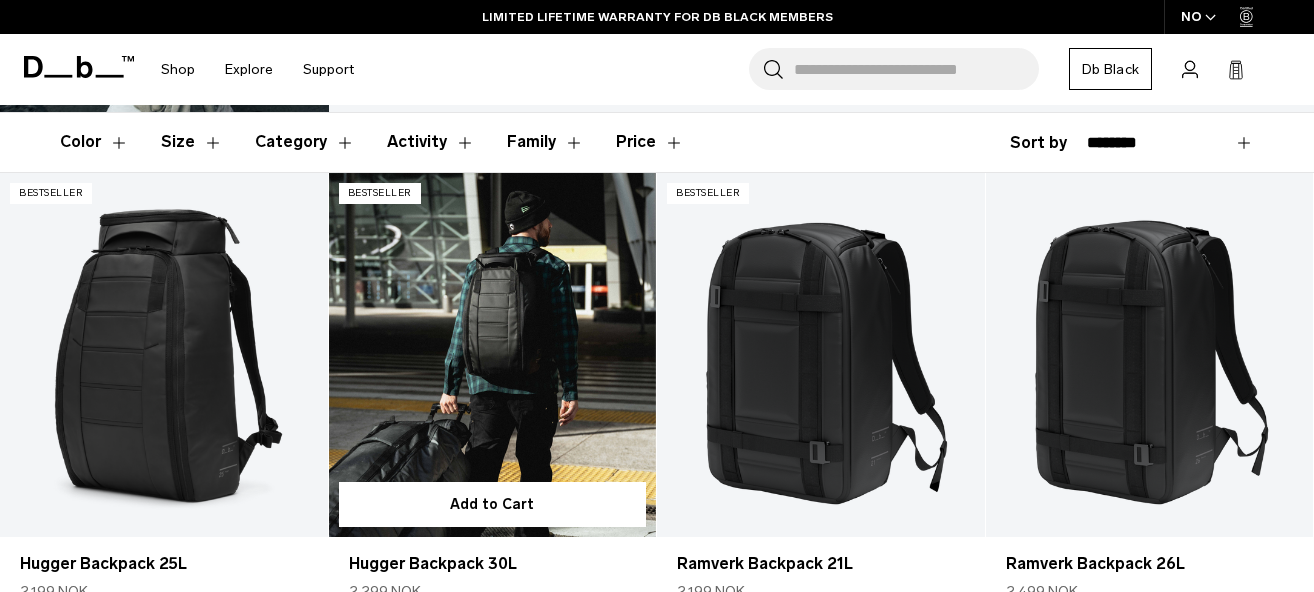click at bounding box center (493, 355) 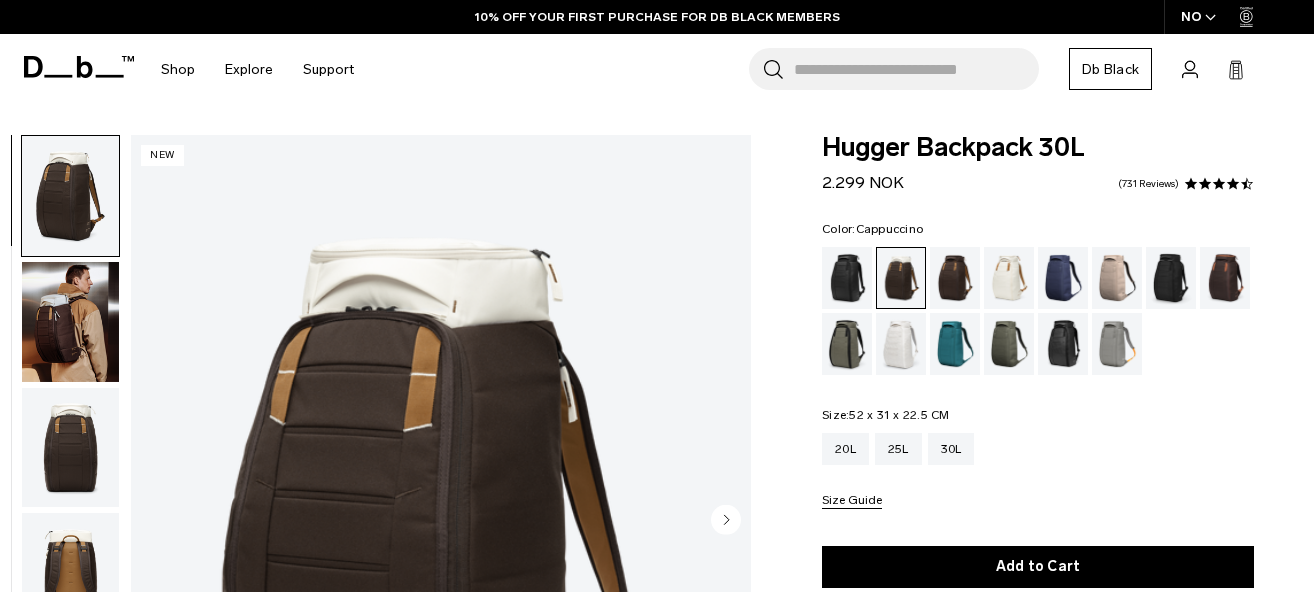 scroll, scrollTop: 200, scrollLeft: 0, axis: vertical 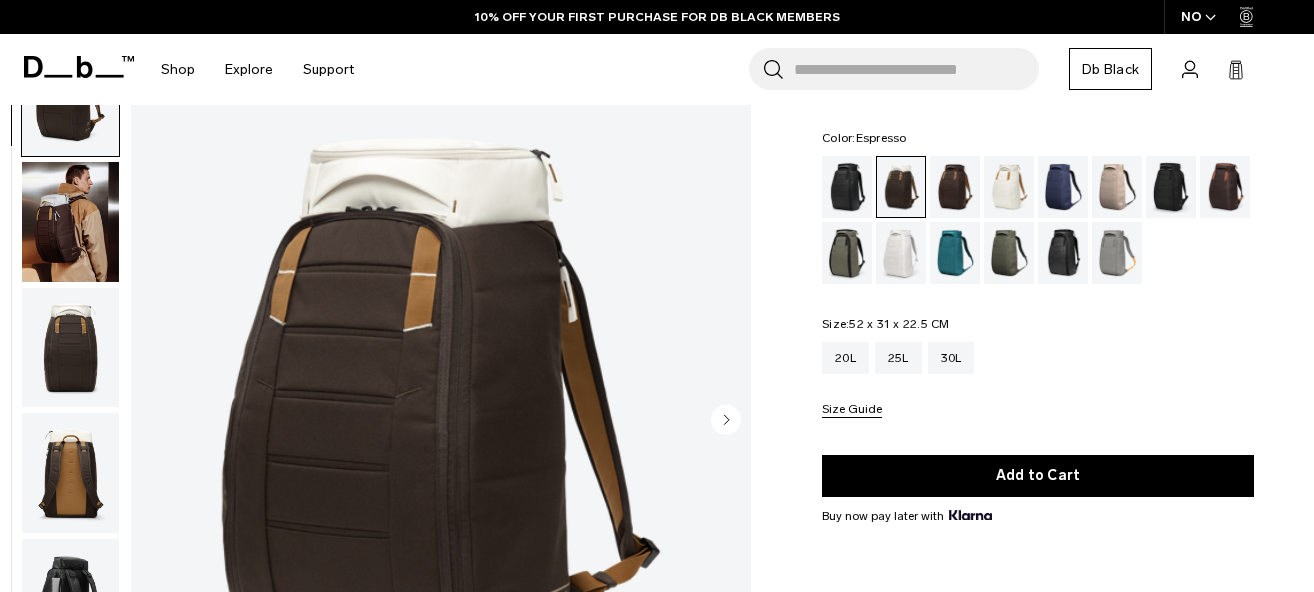 click at bounding box center (955, 187) 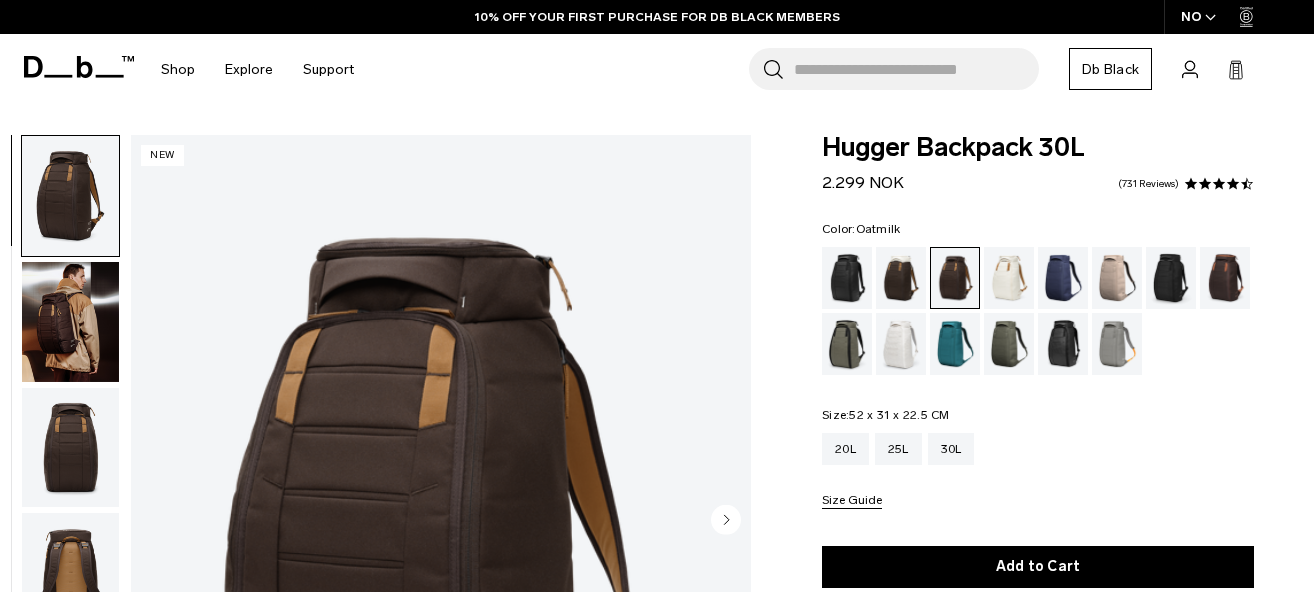 scroll, scrollTop: 100, scrollLeft: 0, axis: vertical 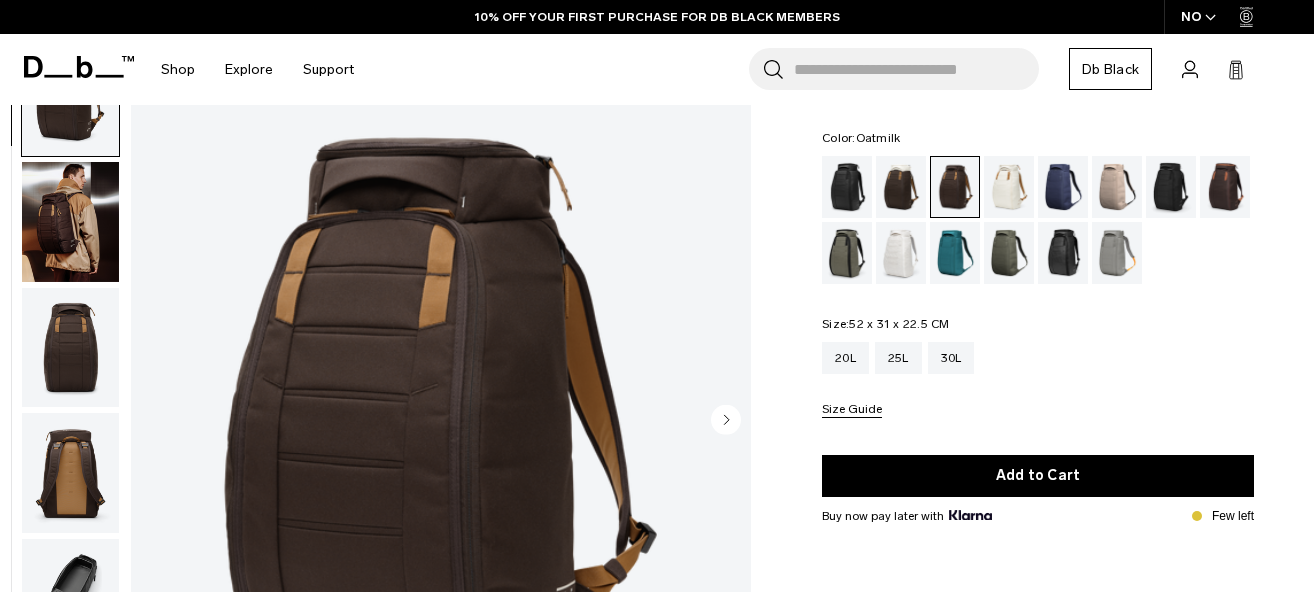 click at bounding box center (1009, 187) 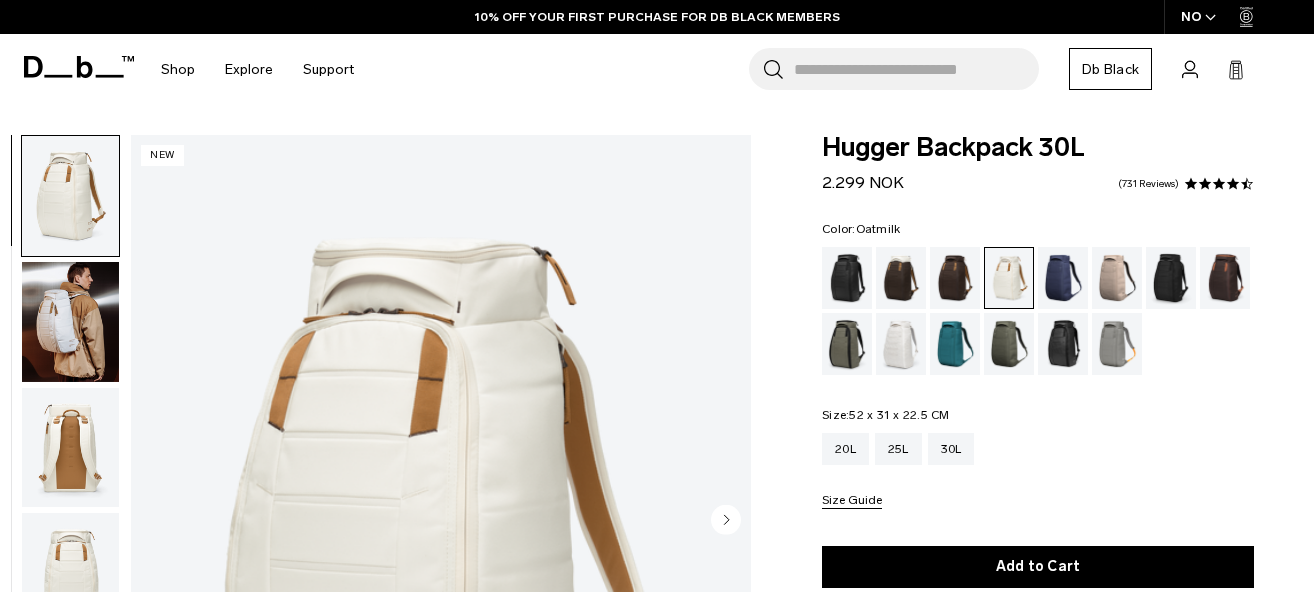 scroll, scrollTop: 94, scrollLeft: 0, axis: vertical 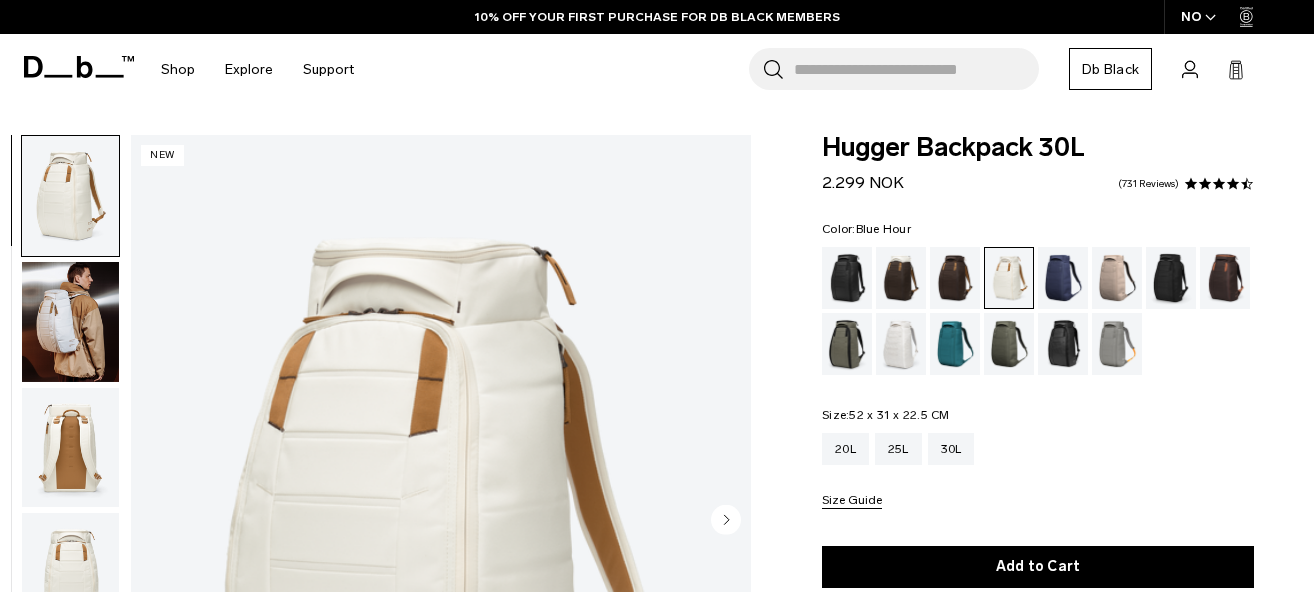 click at bounding box center [1063, 278] 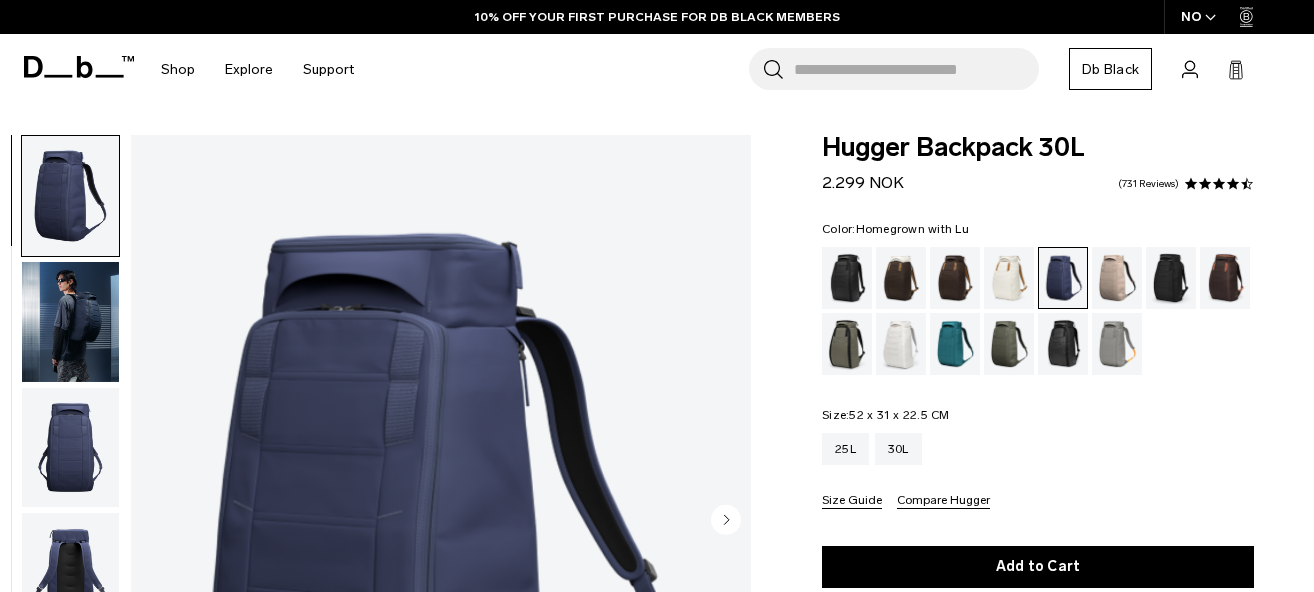 scroll, scrollTop: 0, scrollLeft: 0, axis: both 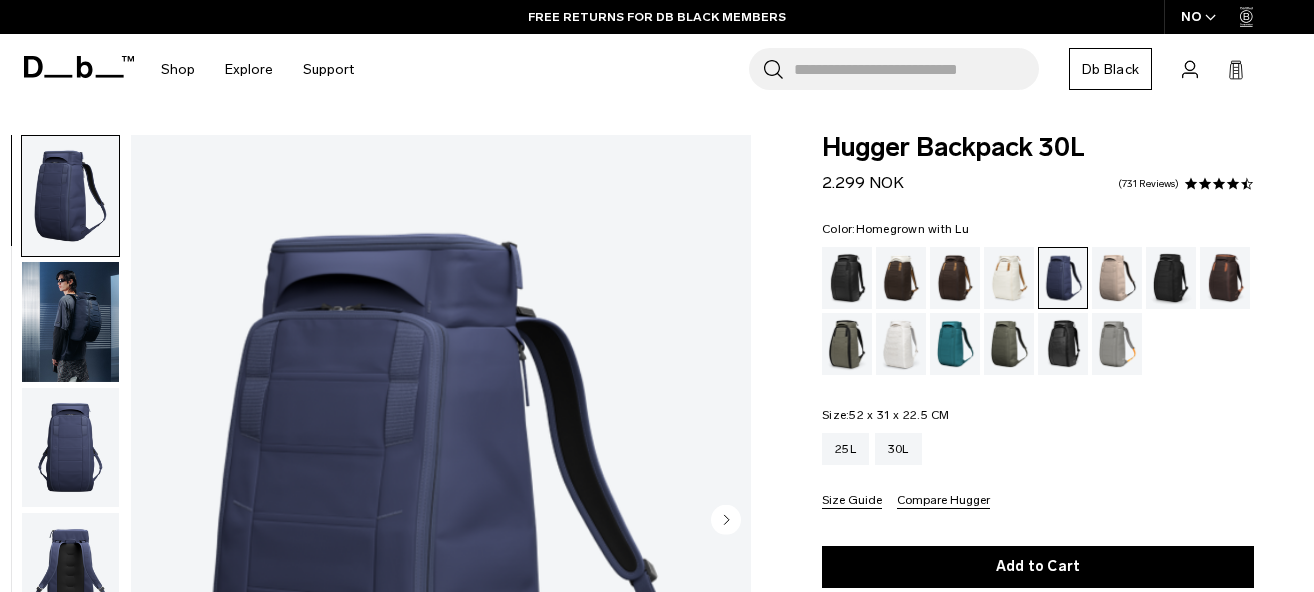 click at bounding box center (1225, 278) 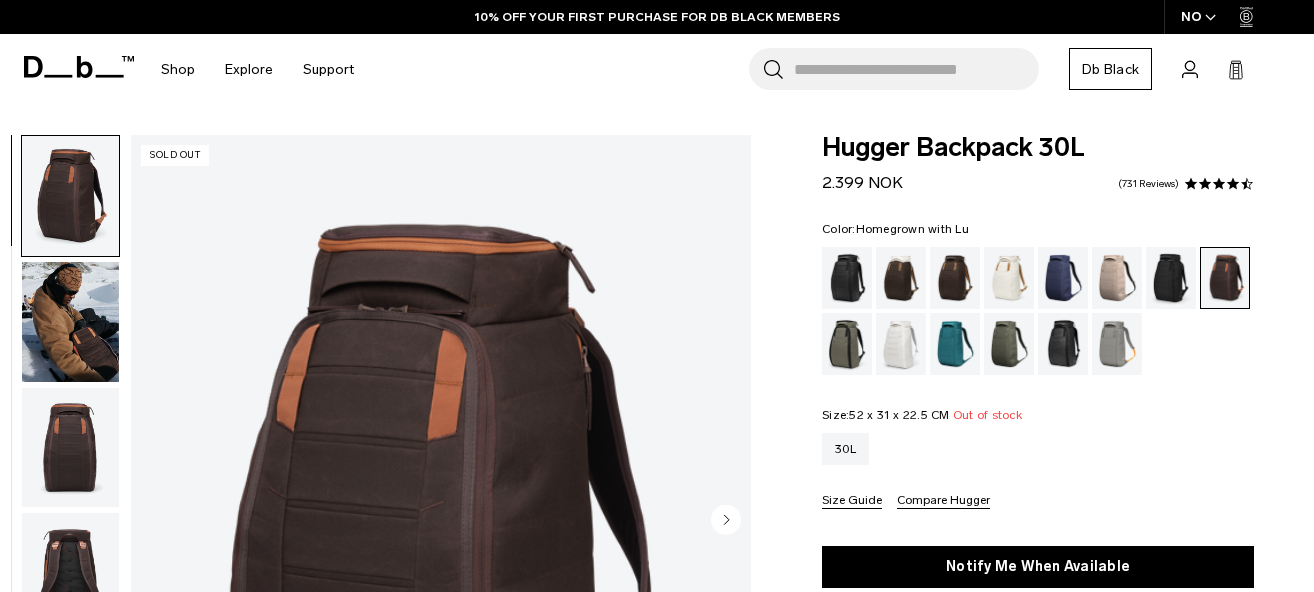 scroll, scrollTop: 258, scrollLeft: 0, axis: vertical 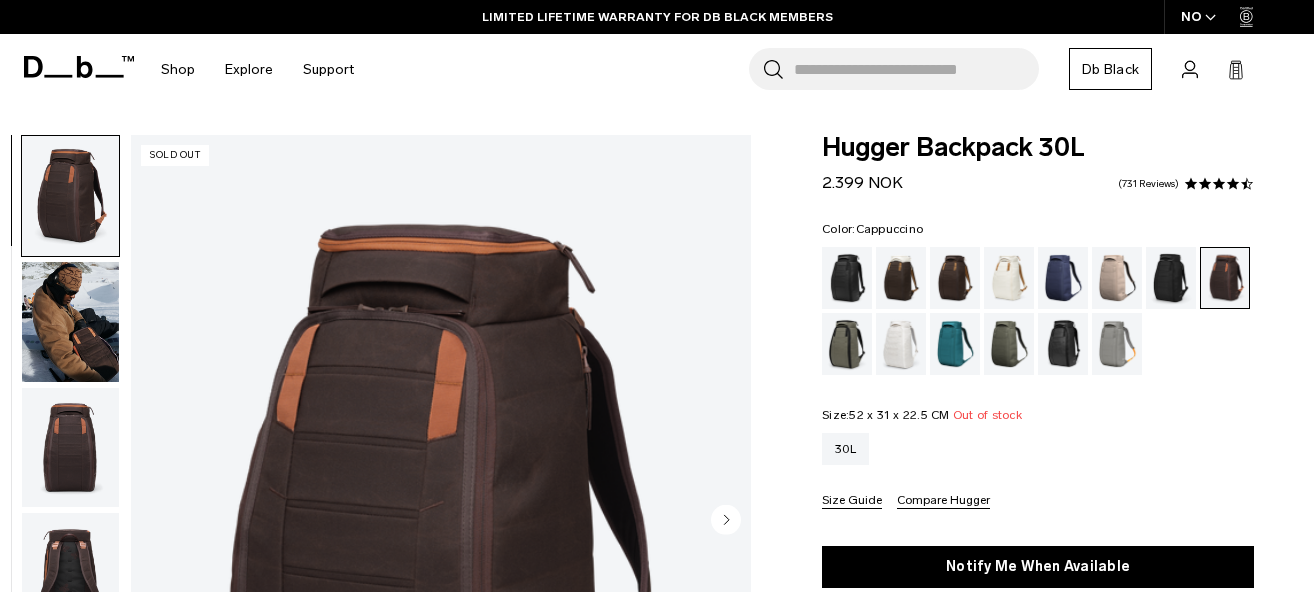click at bounding box center [901, 278] 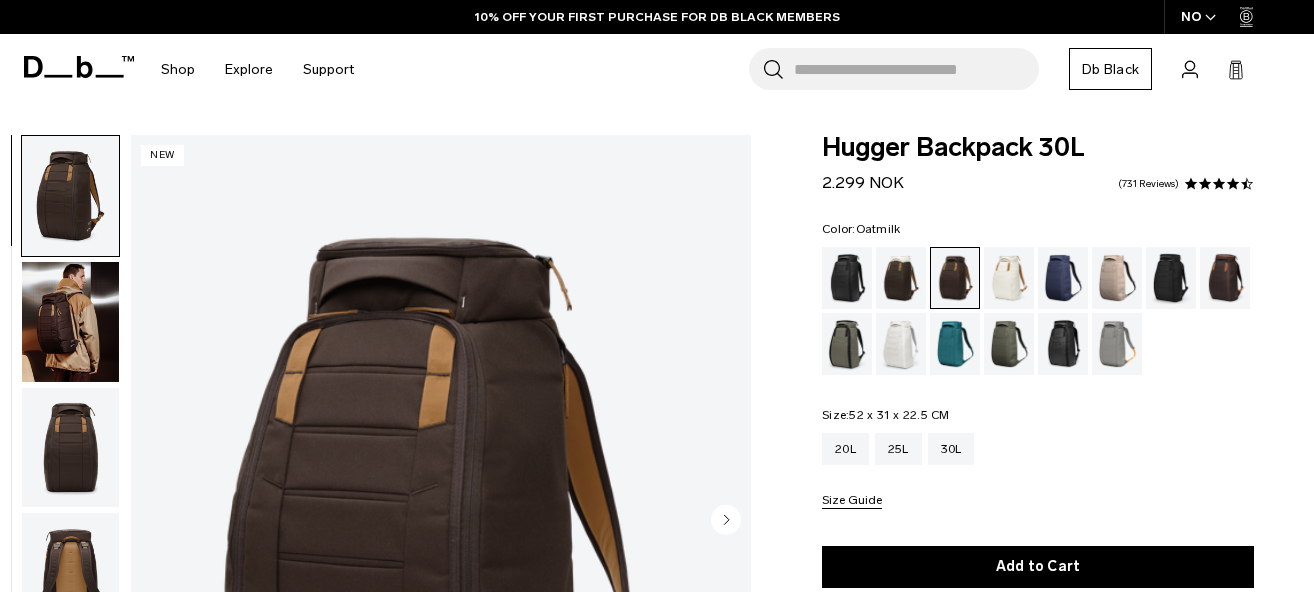 scroll, scrollTop: 0, scrollLeft: 0, axis: both 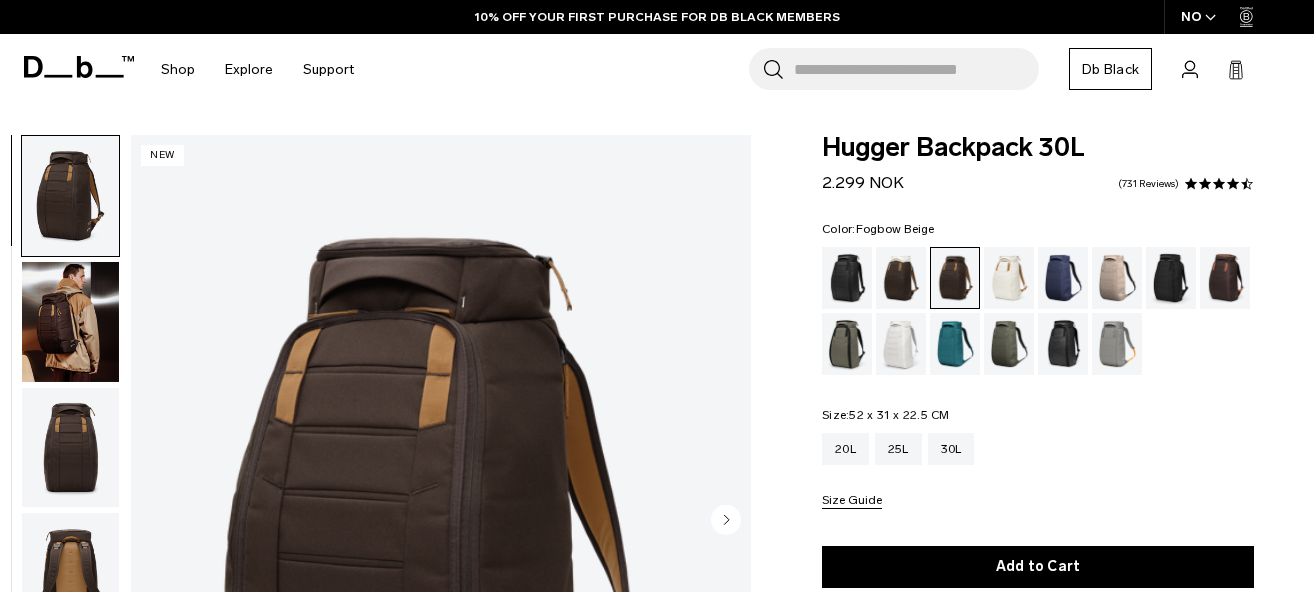 click at bounding box center (1117, 278) 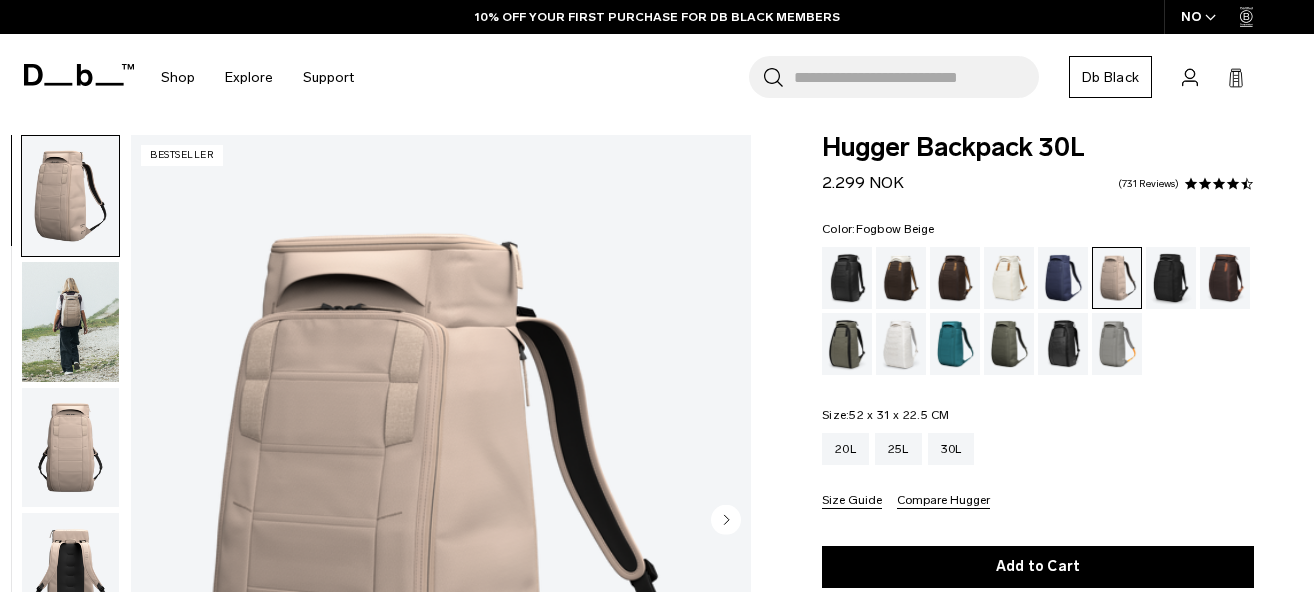 scroll, scrollTop: 300, scrollLeft: 0, axis: vertical 